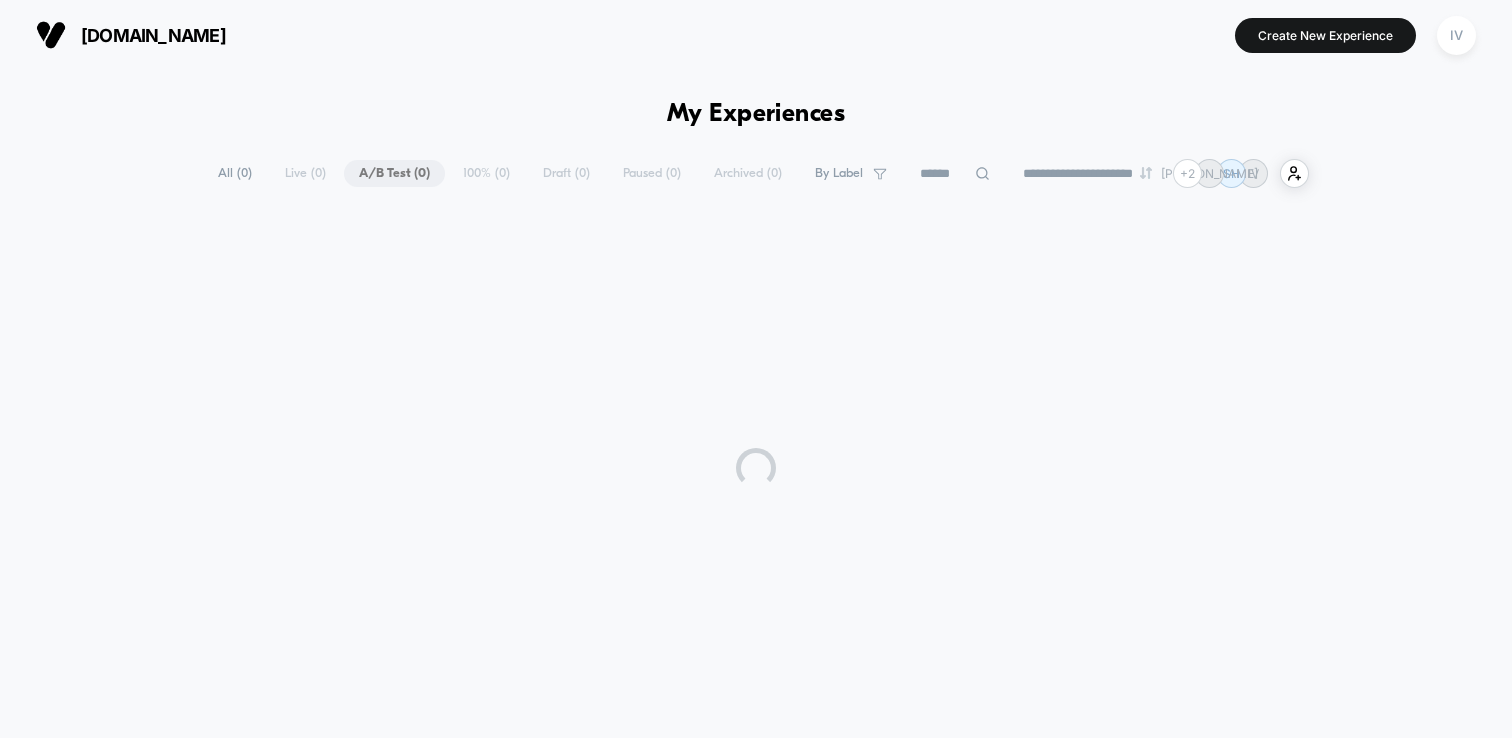 scroll, scrollTop: 0, scrollLeft: 0, axis: both 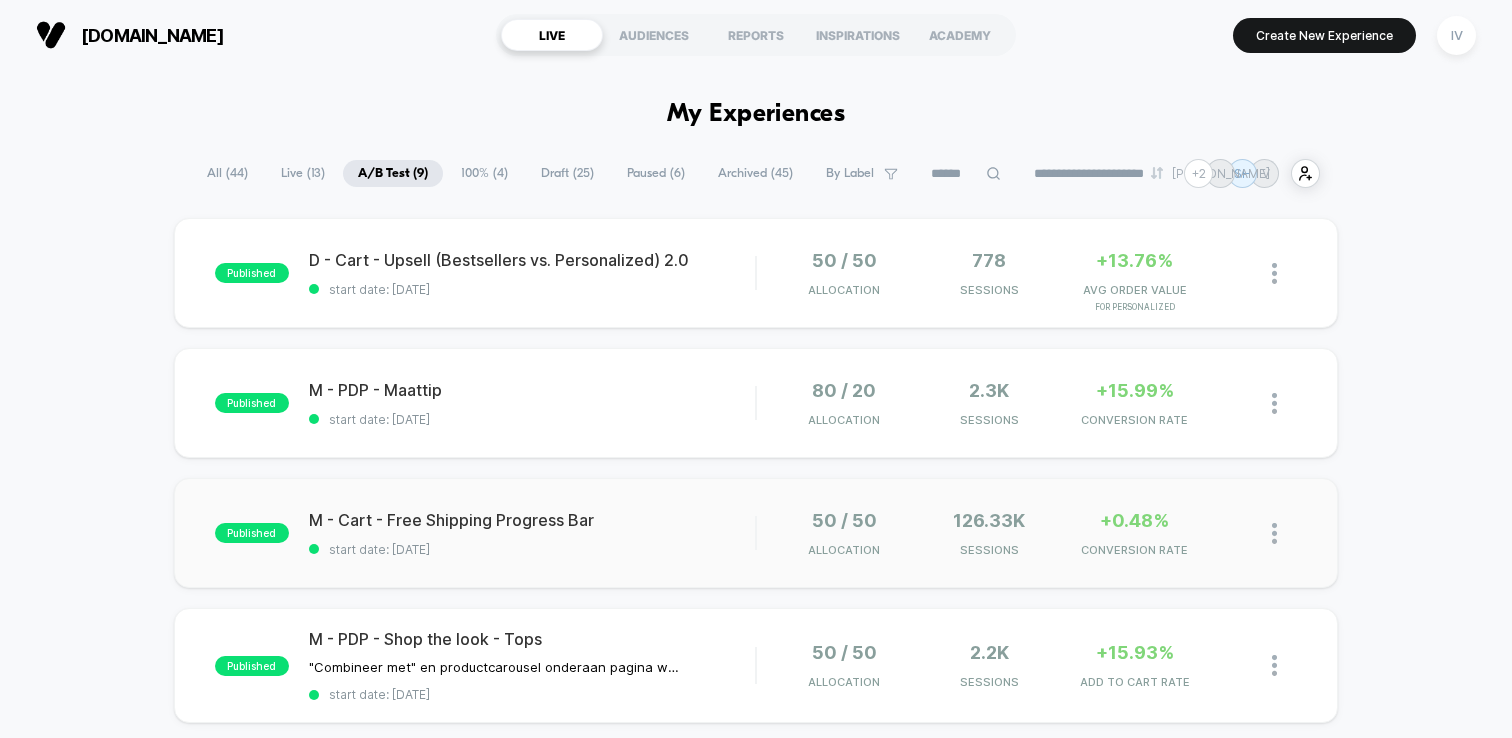 click on "published M - Cart - Free Shipping Progress Bar start date: [DATE] 50 / 50 Allocation 126.33k Sessions +0.48% CONVERSION RATE" at bounding box center (756, 533) 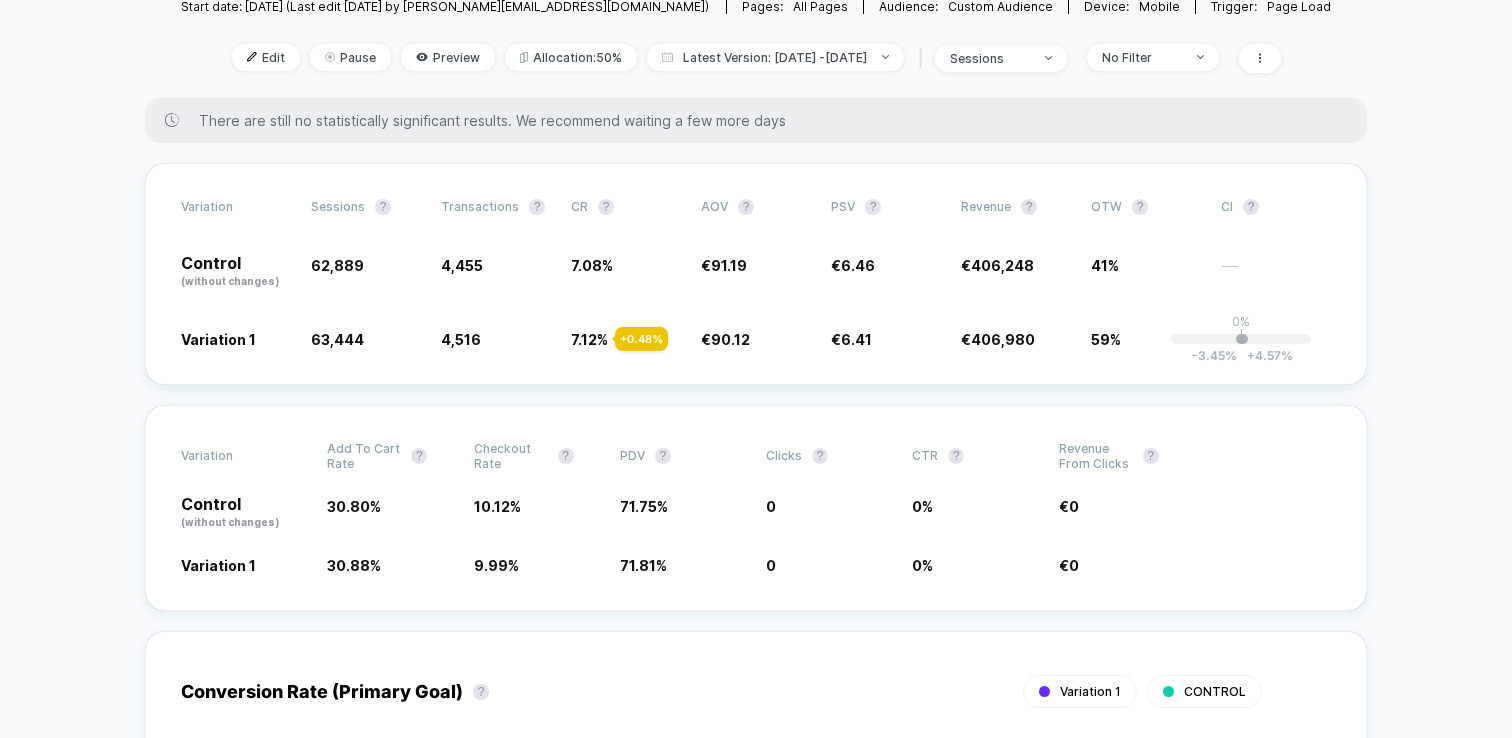 scroll, scrollTop: 0, scrollLeft: 0, axis: both 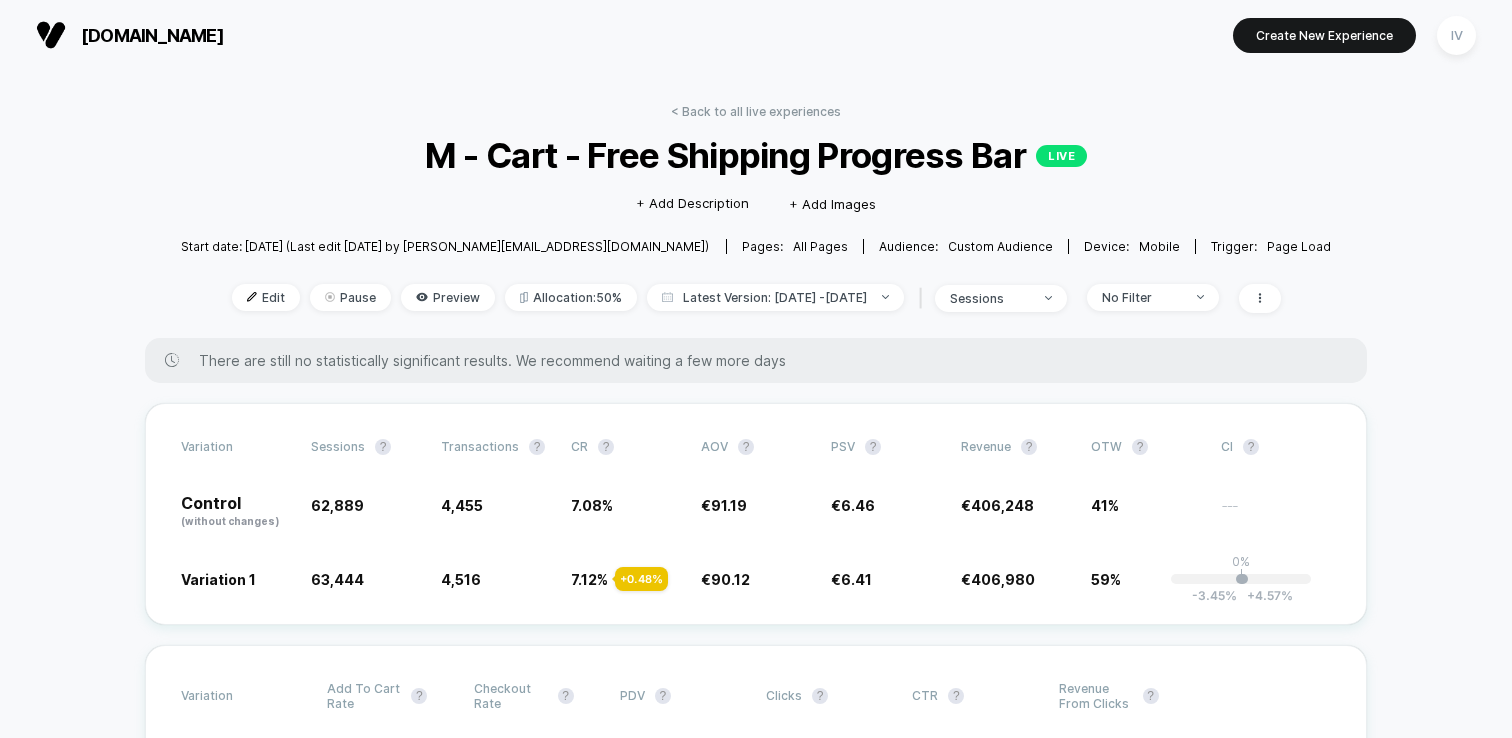 click on "< Back to all live experiences  M - Cart - Free Shipping Progress Bar LIVE Click to edit experience details + Add Description + Add Images Start date: [DATE] (Last edit [DATE] by [PERSON_NAME][EMAIL_ADDRESS][DOMAIN_NAME]) Pages: all pages Audience: Custom Audience Device: mobile Trigger: Page Load Edit Pause  Preview Allocation:  50% Latest Version:     [DATE]    -    [DATE] |   sessions   No Filter" at bounding box center [756, 221] 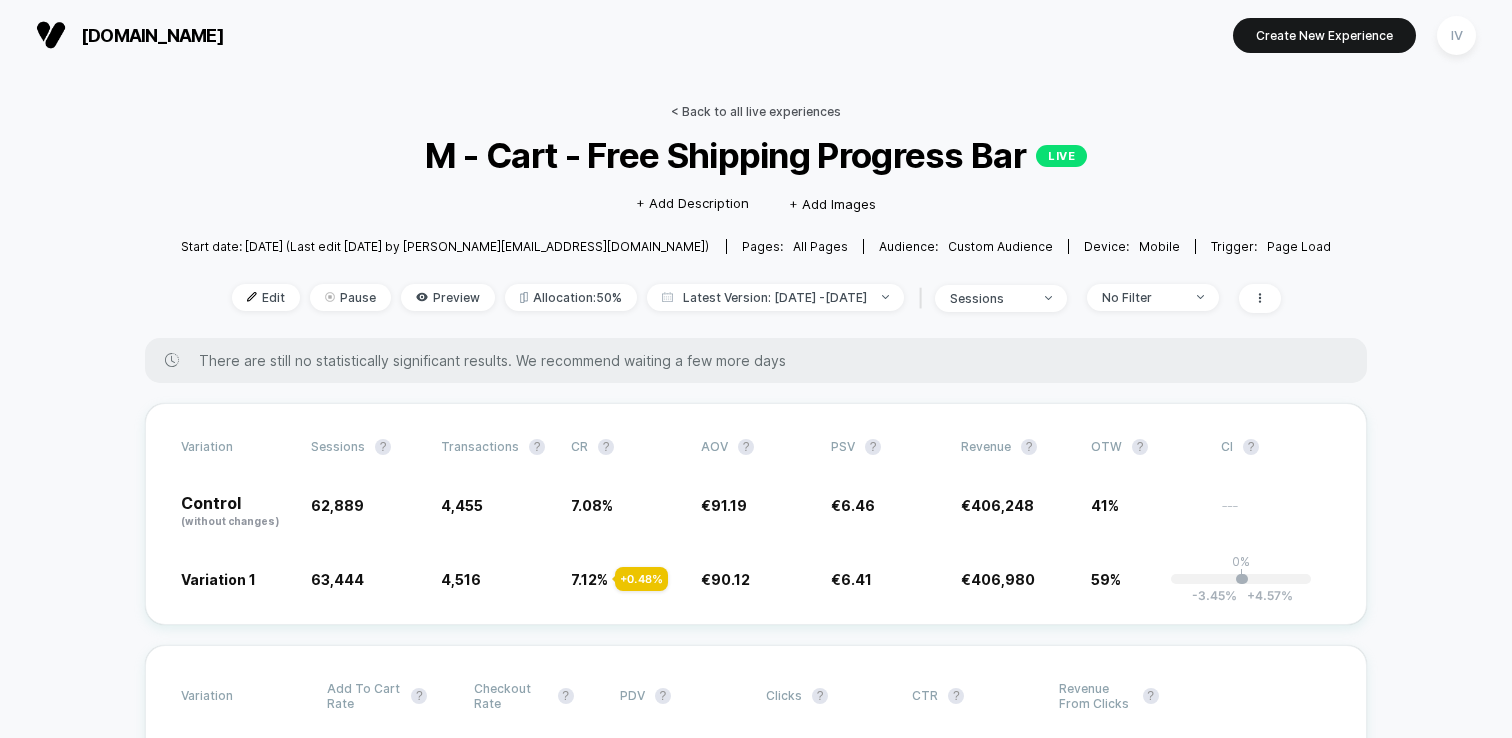 click on "< Back to all live experiences" at bounding box center [756, 111] 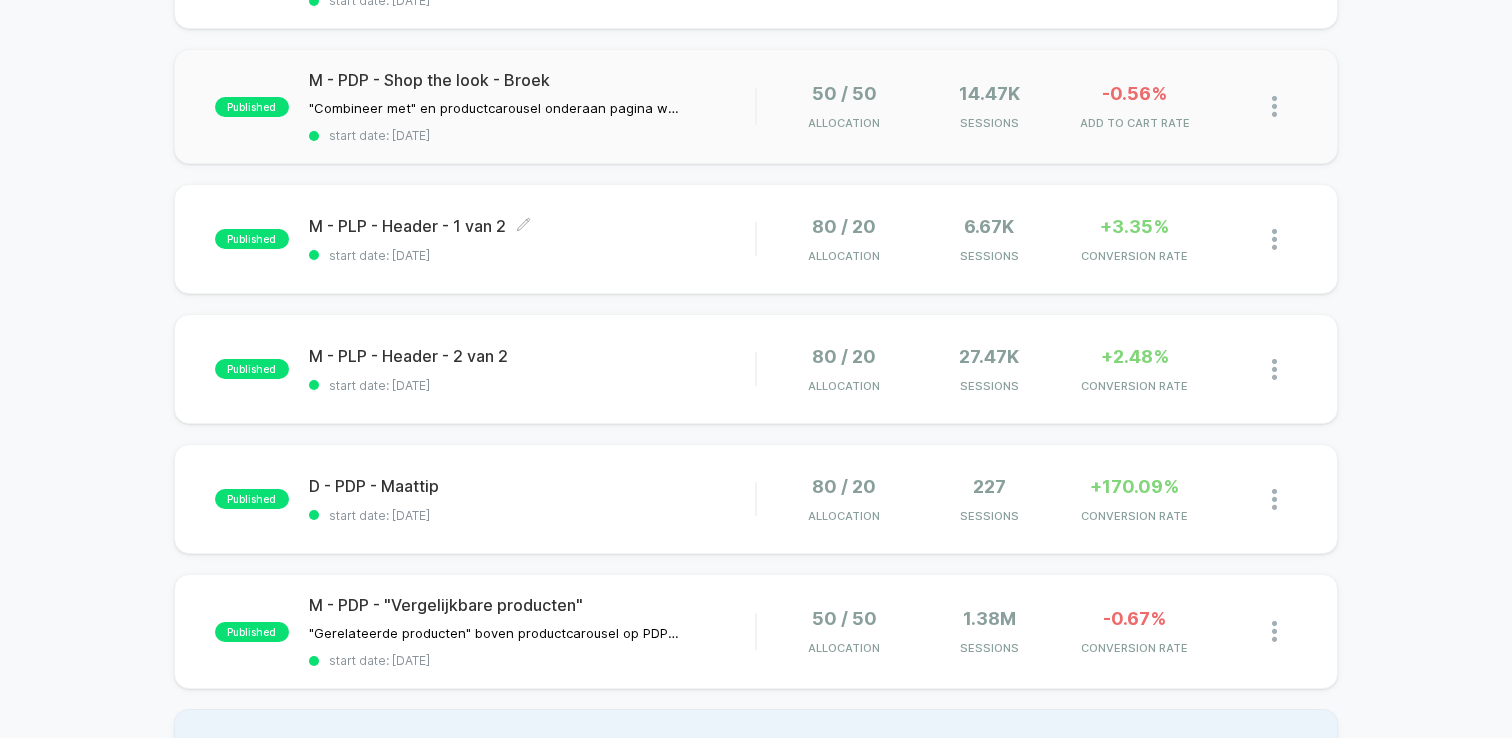 scroll, scrollTop: 739, scrollLeft: 0, axis: vertical 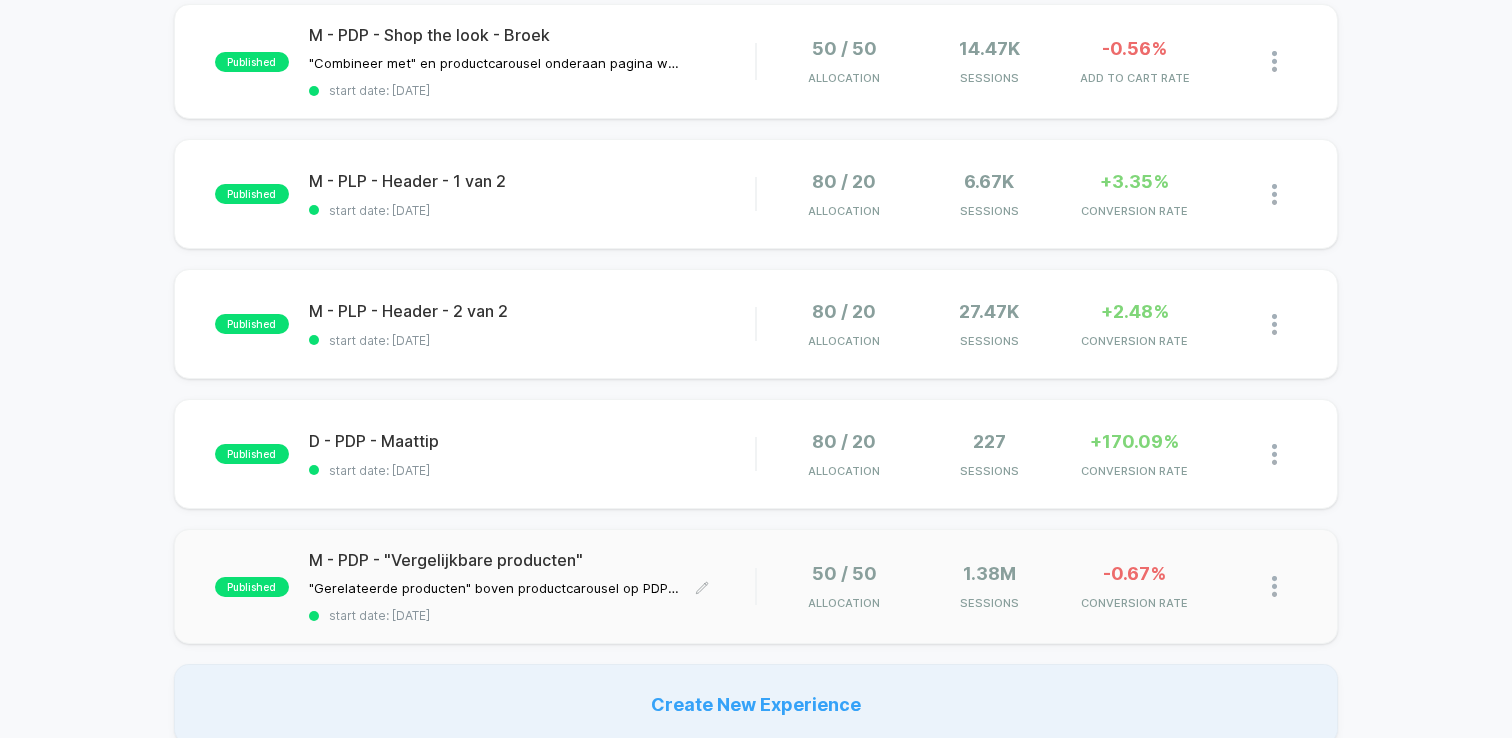 click on "M - PDP - "Vergelijkbare producten"" at bounding box center [532, 560] 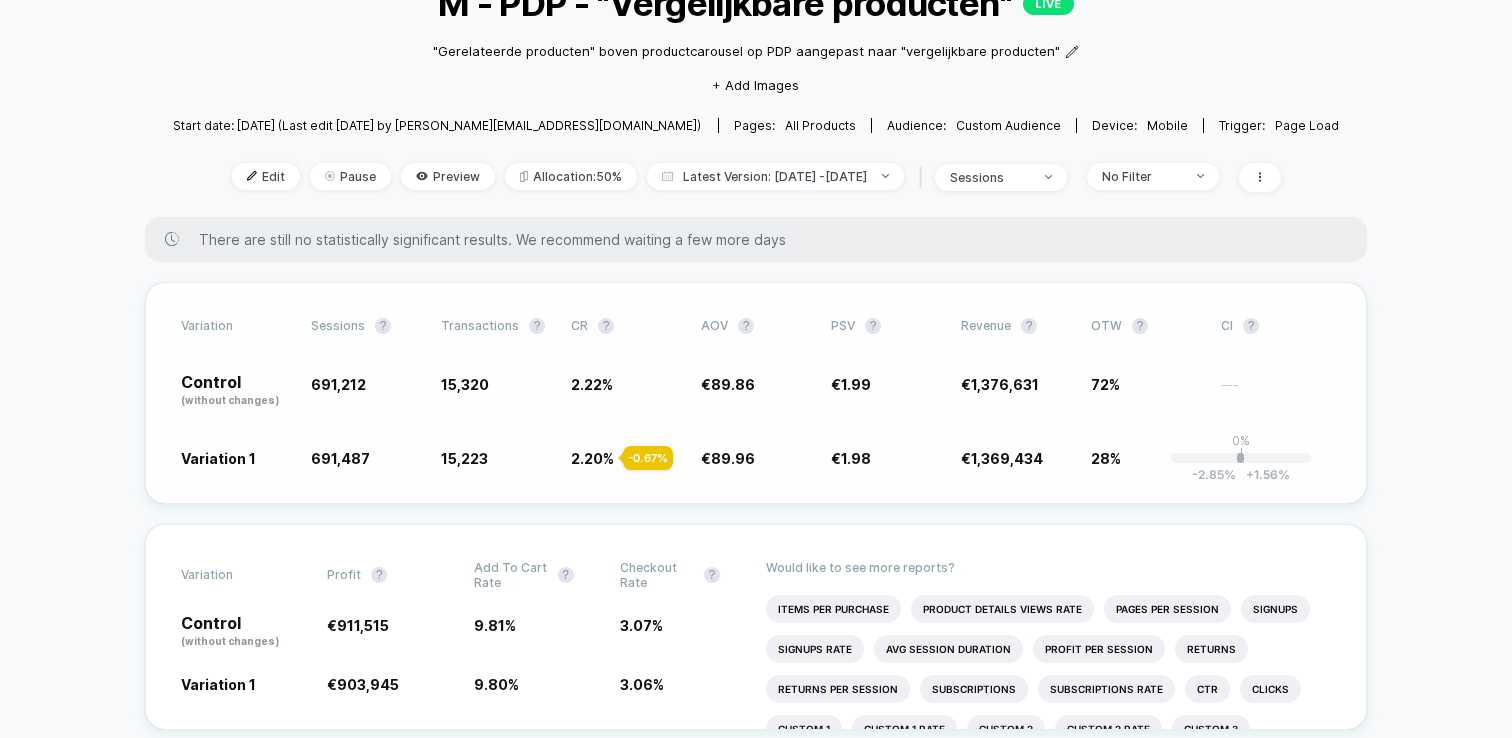 scroll, scrollTop: 0, scrollLeft: 0, axis: both 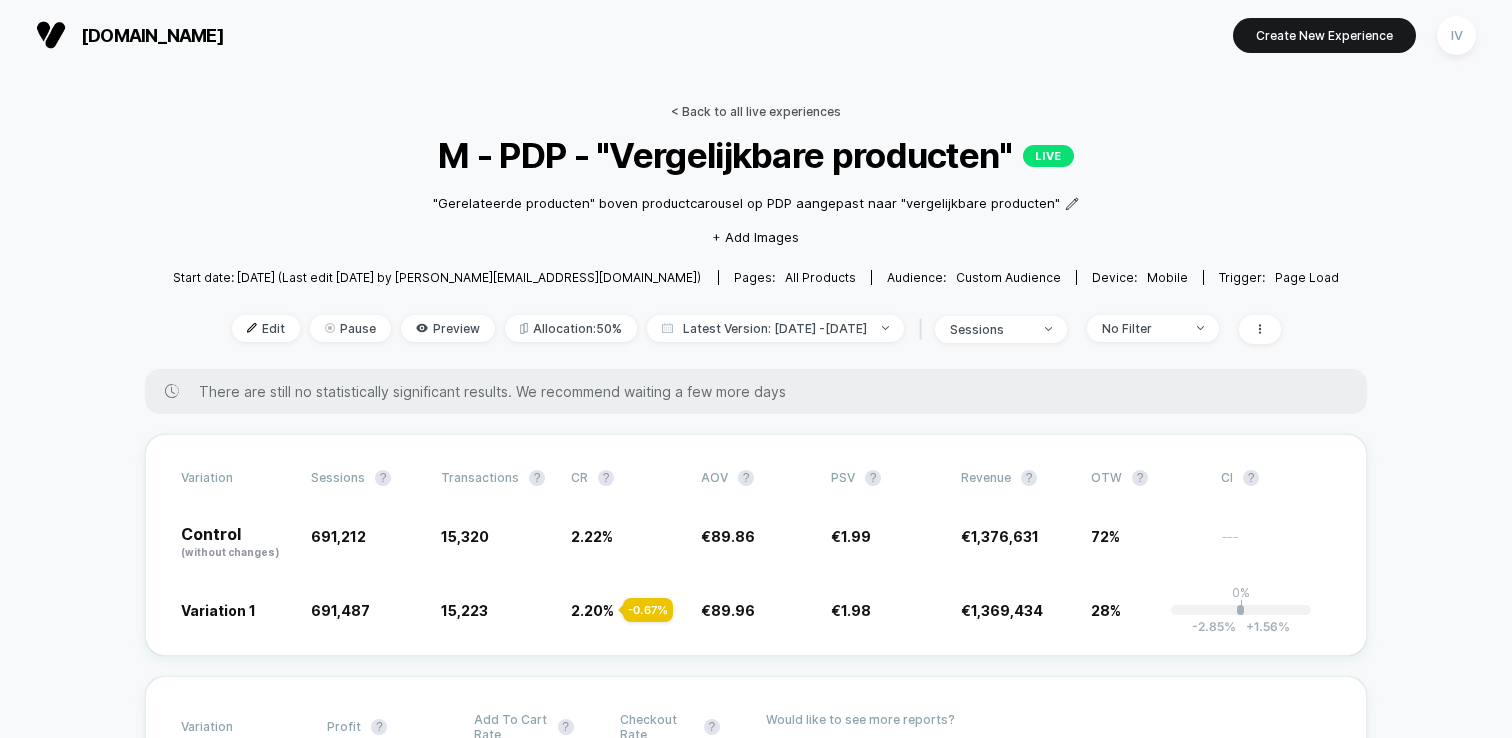 click on "< Back to all live experiences" at bounding box center (756, 111) 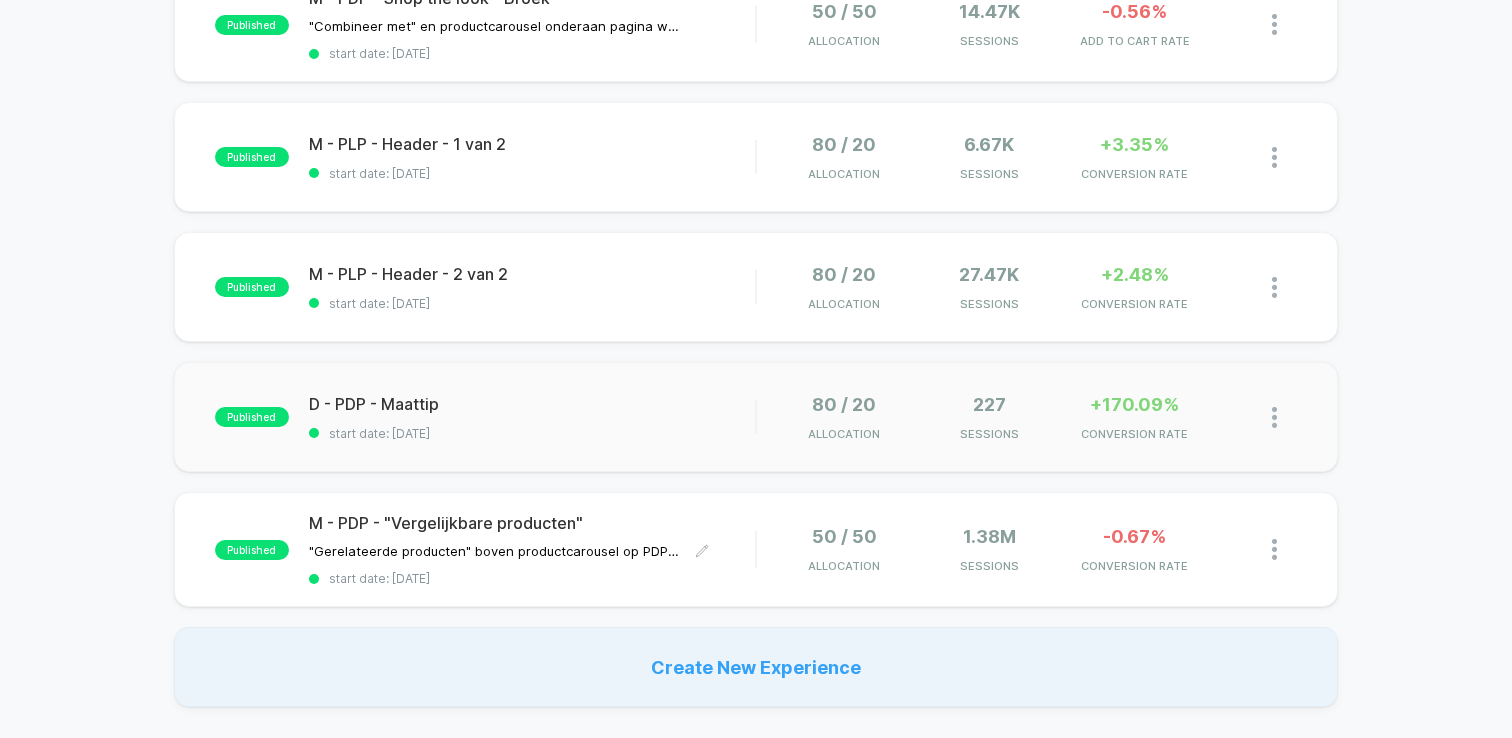 scroll, scrollTop: 768, scrollLeft: 0, axis: vertical 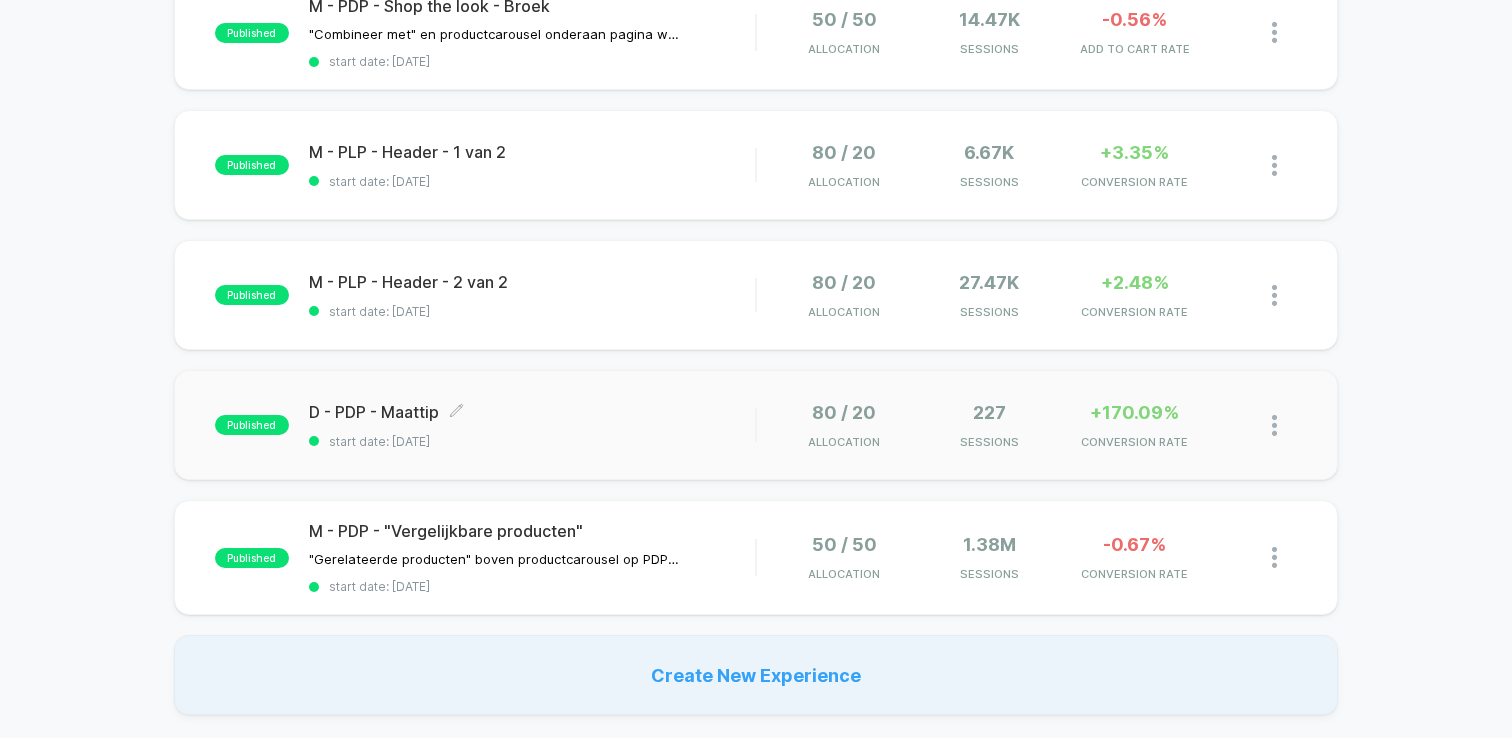 click on "D - PDP - Maattip Click to edit experience details" at bounding box center [532, 412] 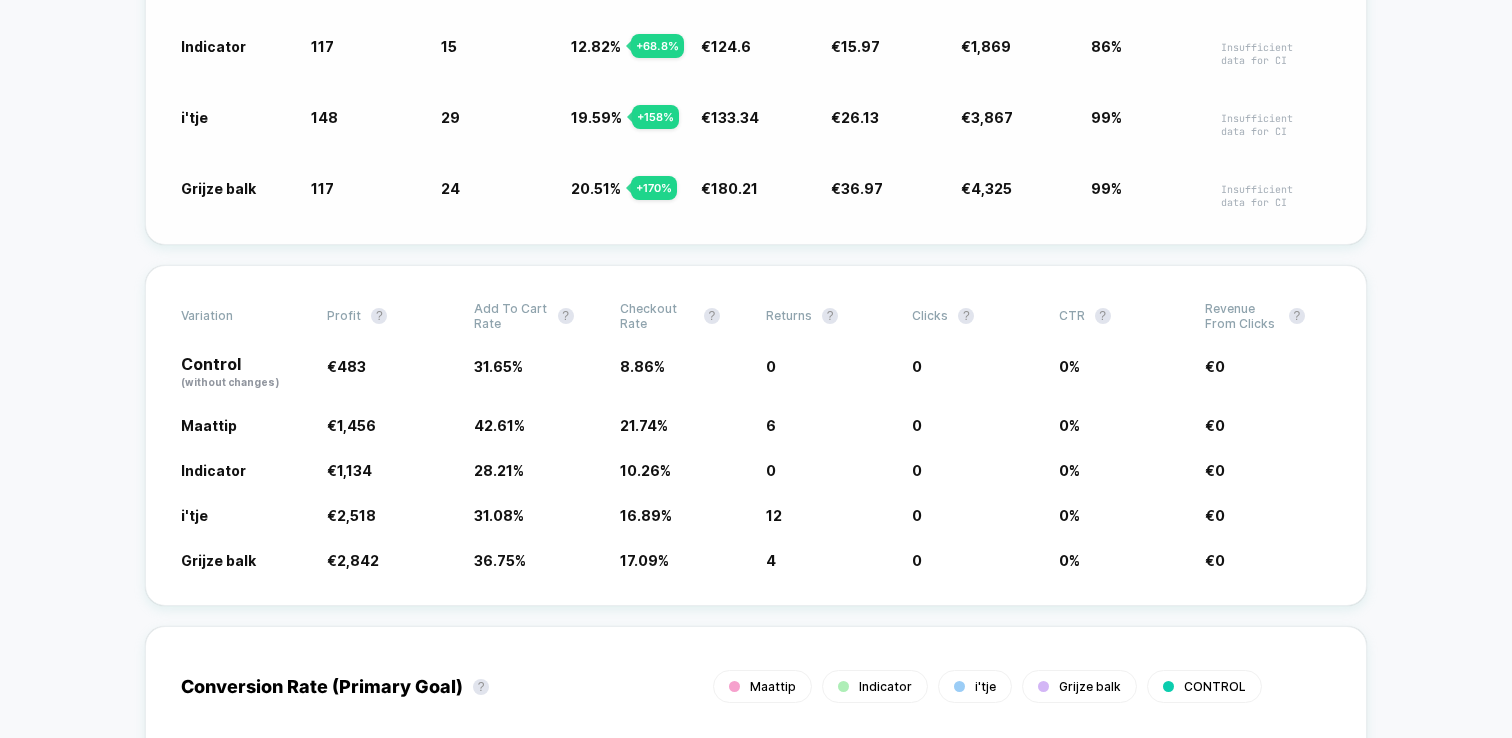 scroll, scrollTop: 0, scrollLeft: 0, axis: both 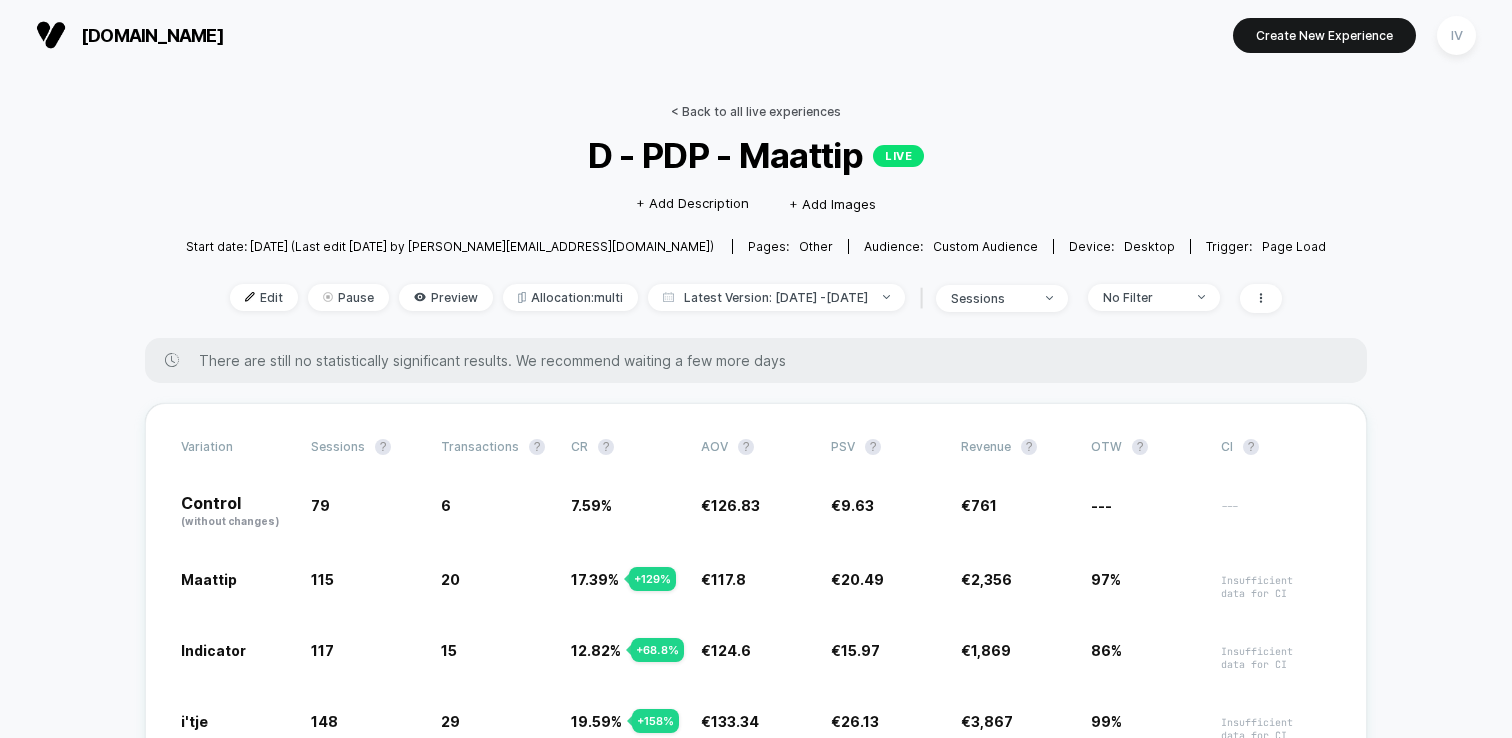 click on "< Back to all live experiences" at bounding box center [756, 111] 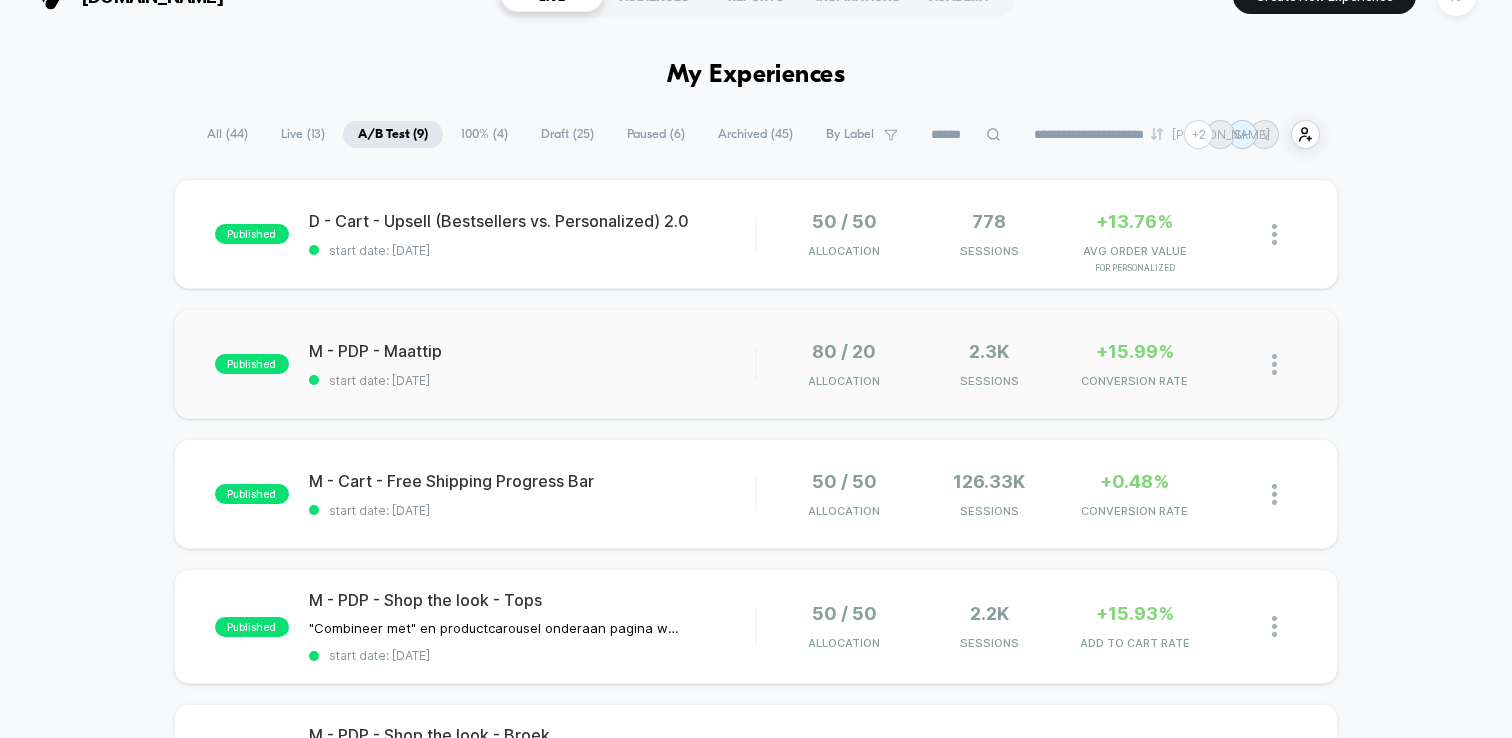 scroll, scrollTop: 38, scrollLeft: 0, axis: vertical 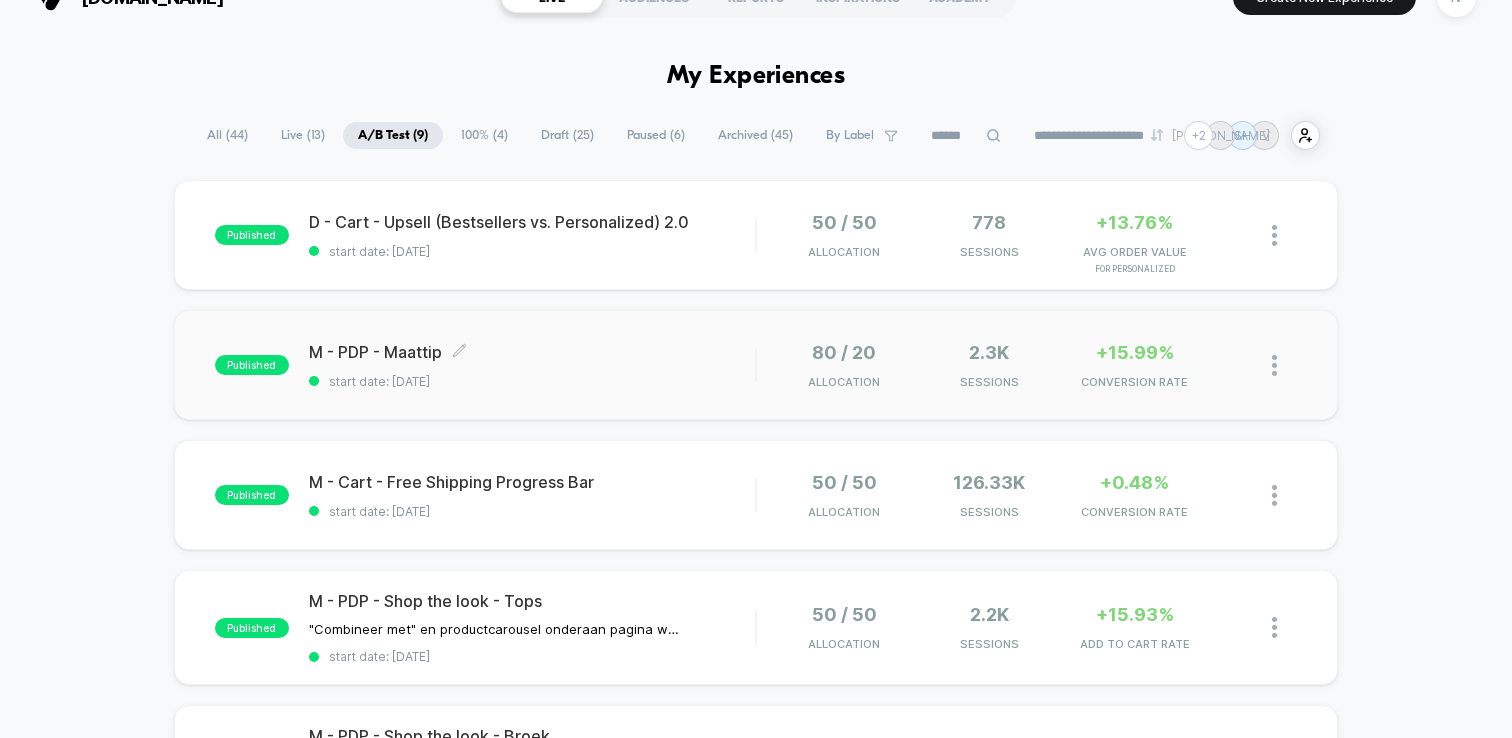 click on "M - PDP - Maattip Click to edit experience details" at bounding box center [532, 352] 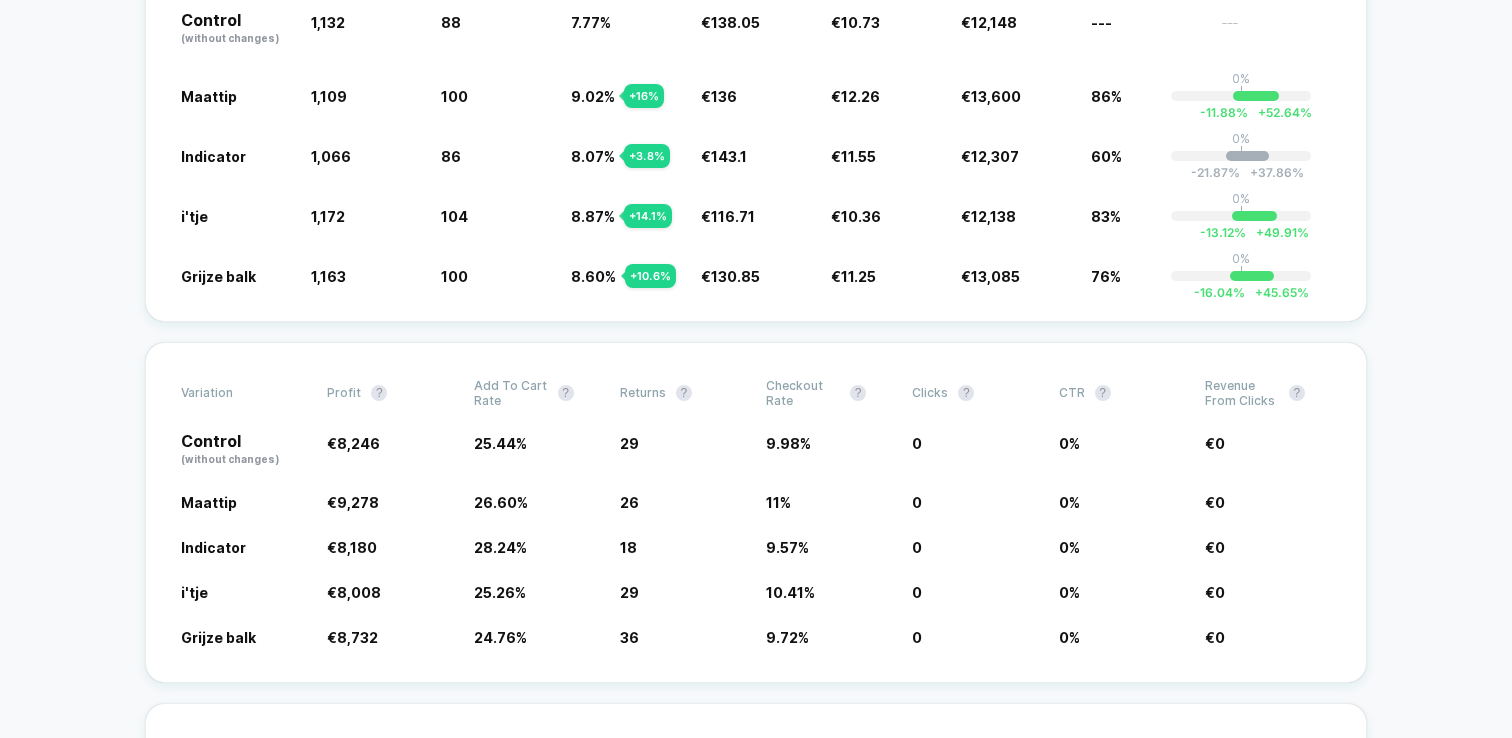 scroll, scrollTop: 0, scrollLeft: 0, axis: both 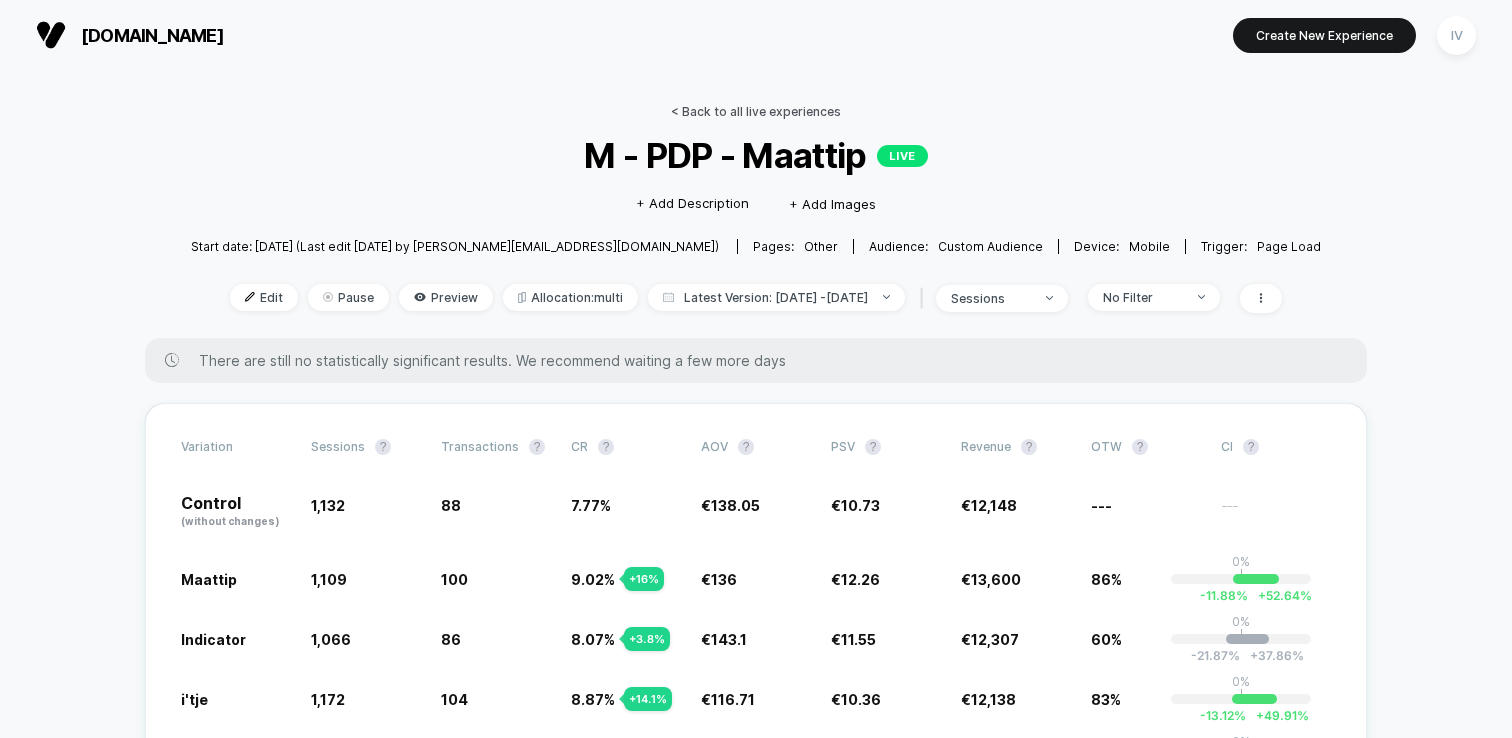 click on "< Back to all live experiences" at bounding box center (756, 111) 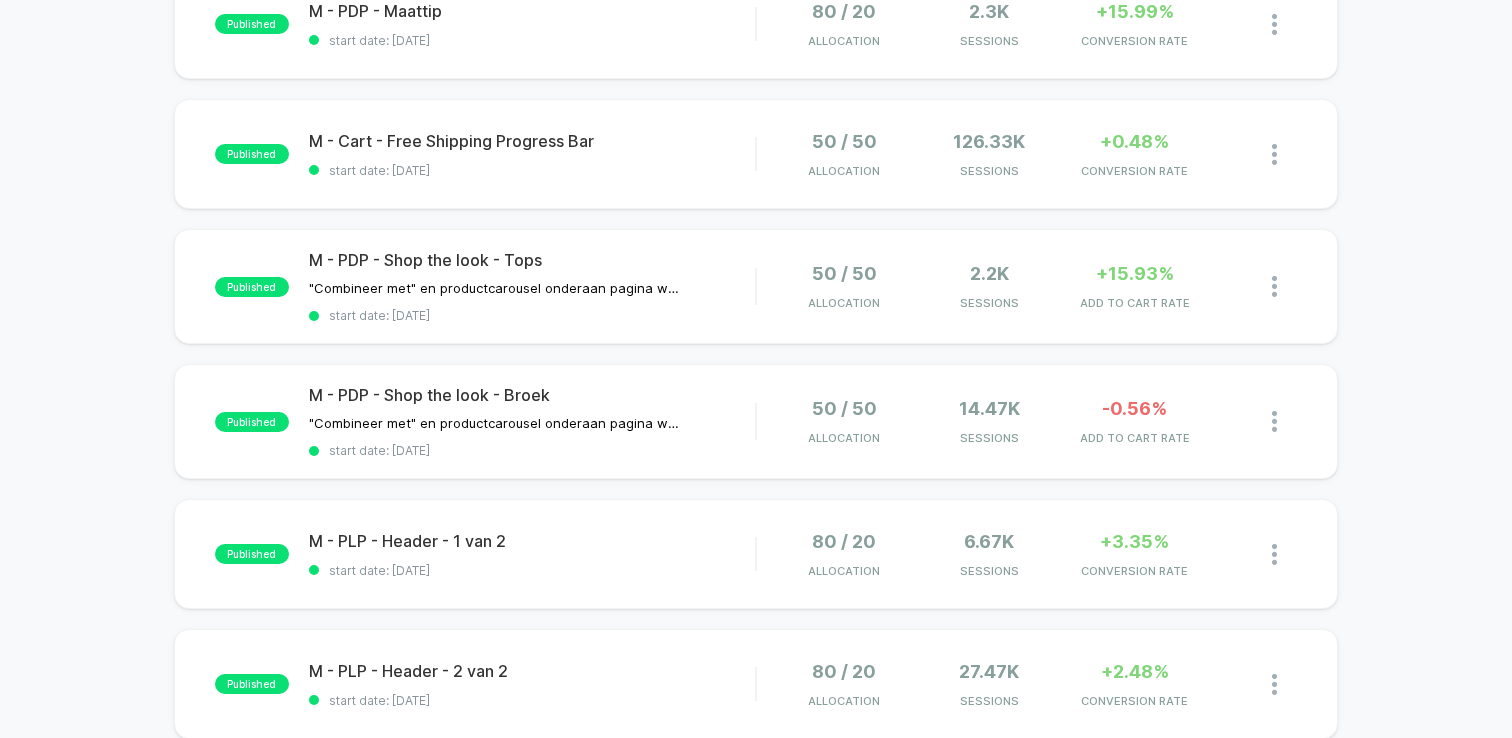 scroll, scrollTop: 787, scrollLeft: 0, axis: vertical 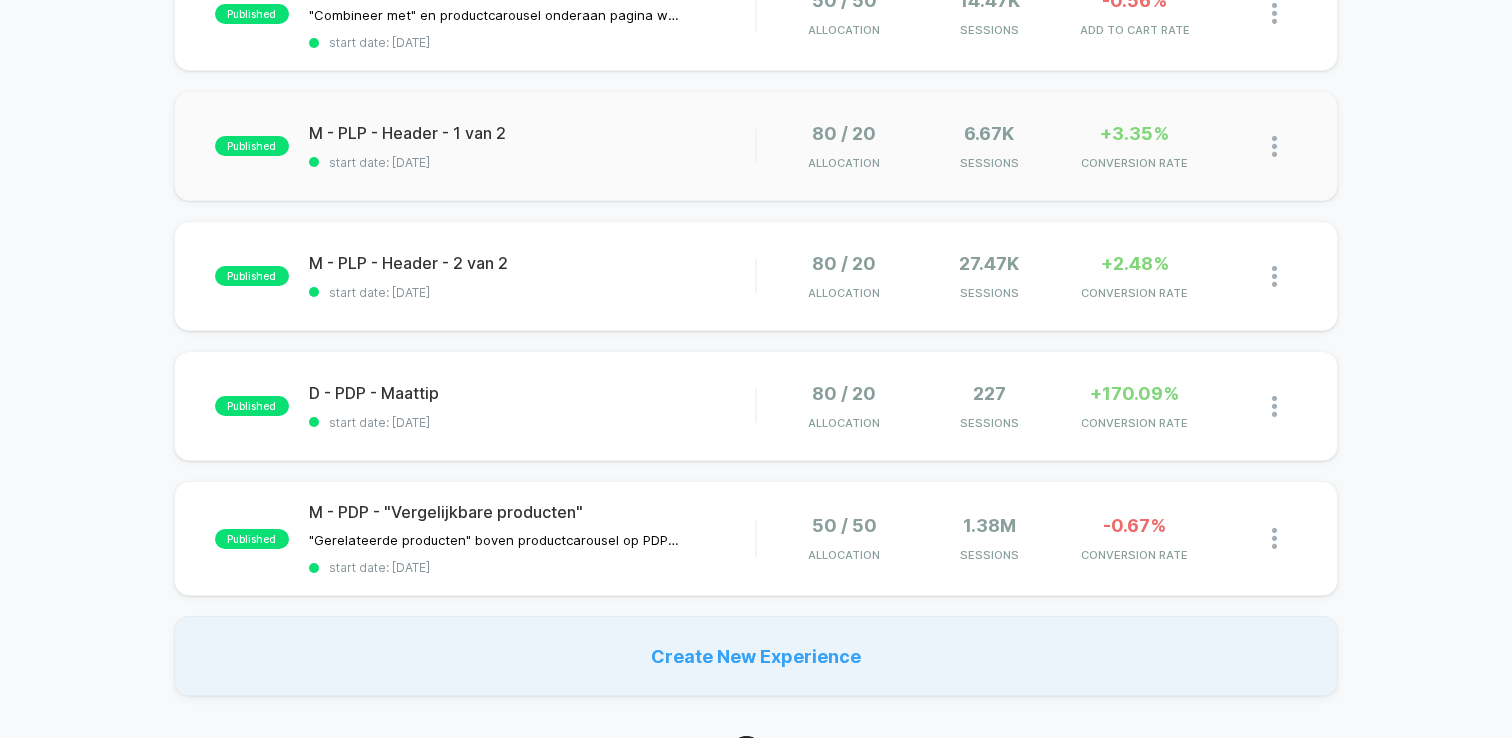click on "start date: [DATE]" at bounding box center (532, 162) 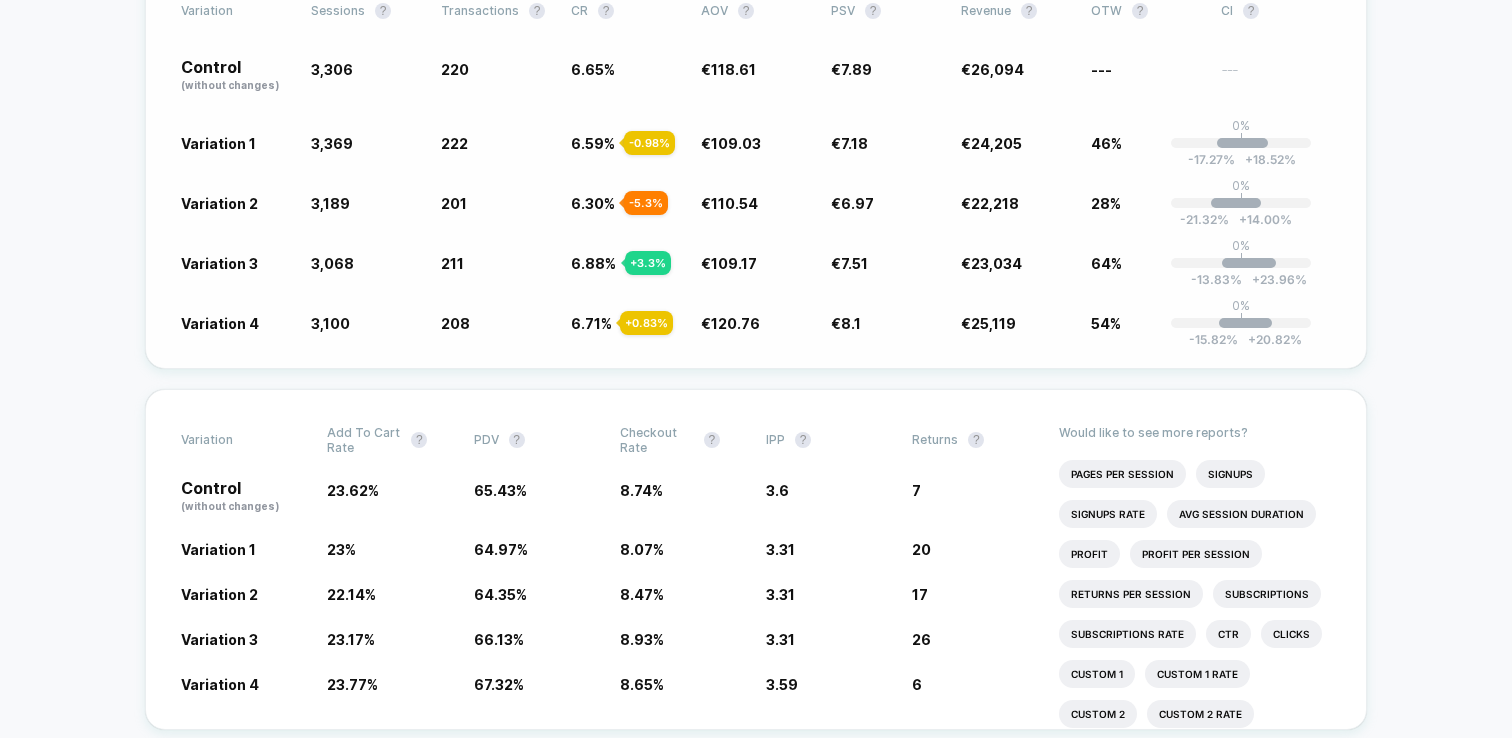 scroll, scrollTop: 55, scrollLeft: 0, axis: vertical 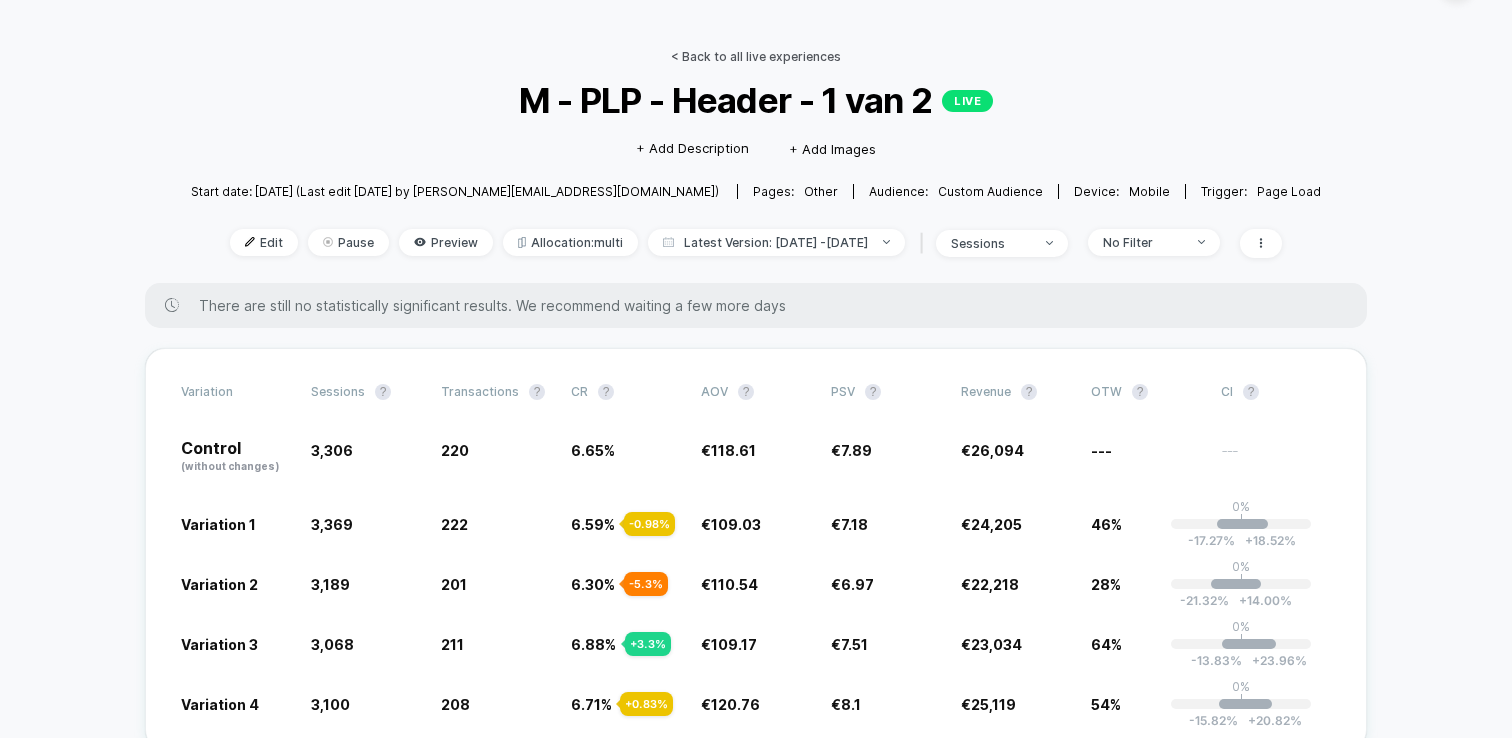 click on "< Back to all live experiences" at bounding box center (756, 56) 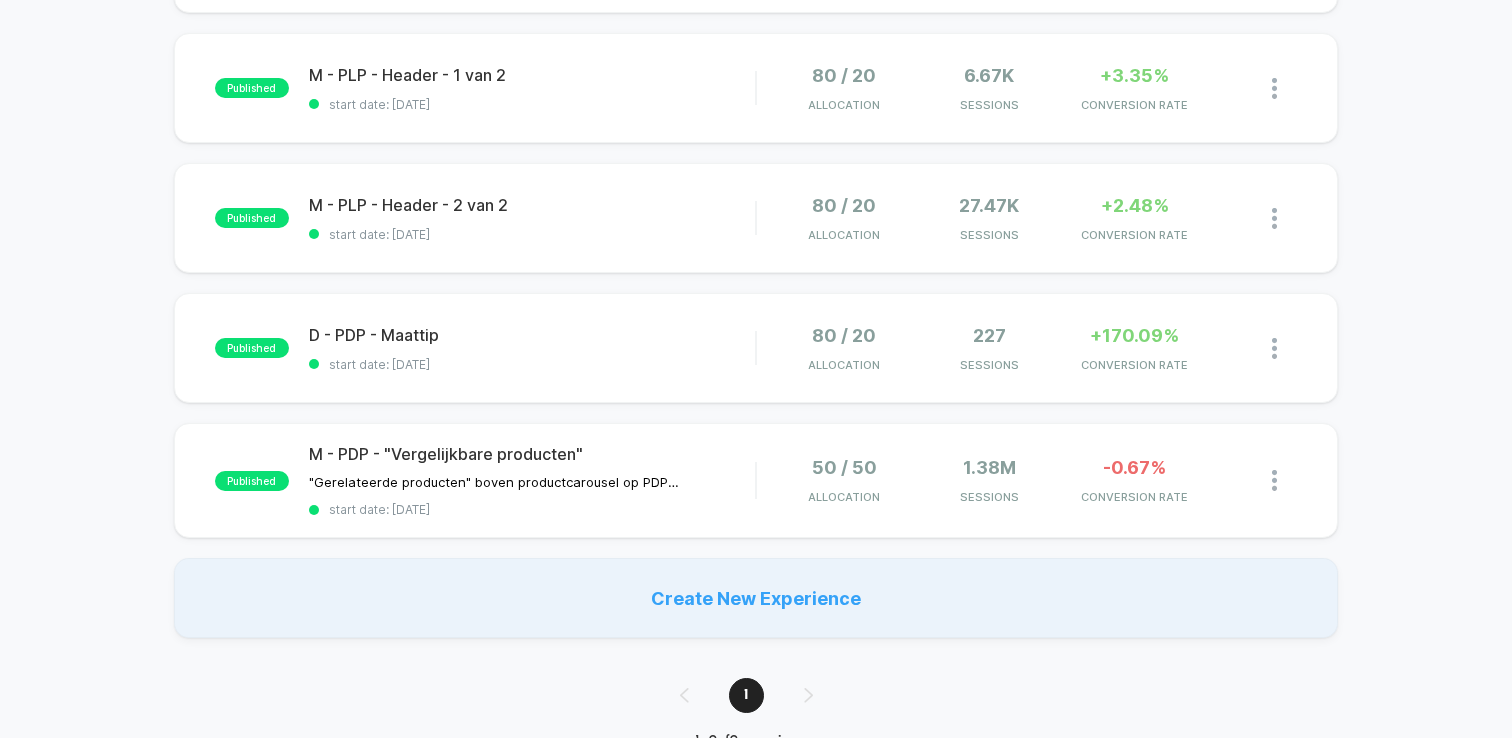 scroll, scrollTop: 849, scrollLeft: 0, axis: vertical 